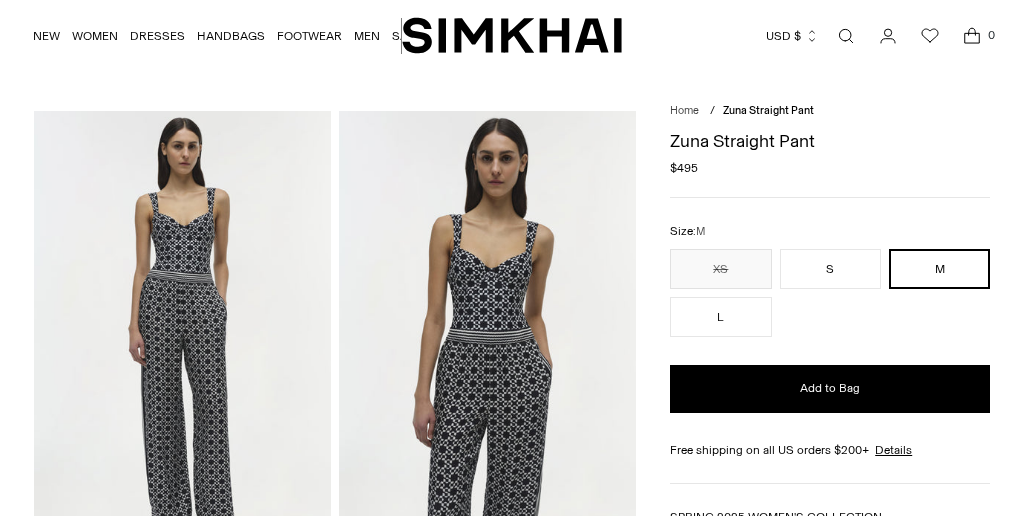 scroll, scrollTop: 0, scrollLeft: 0, axis: both 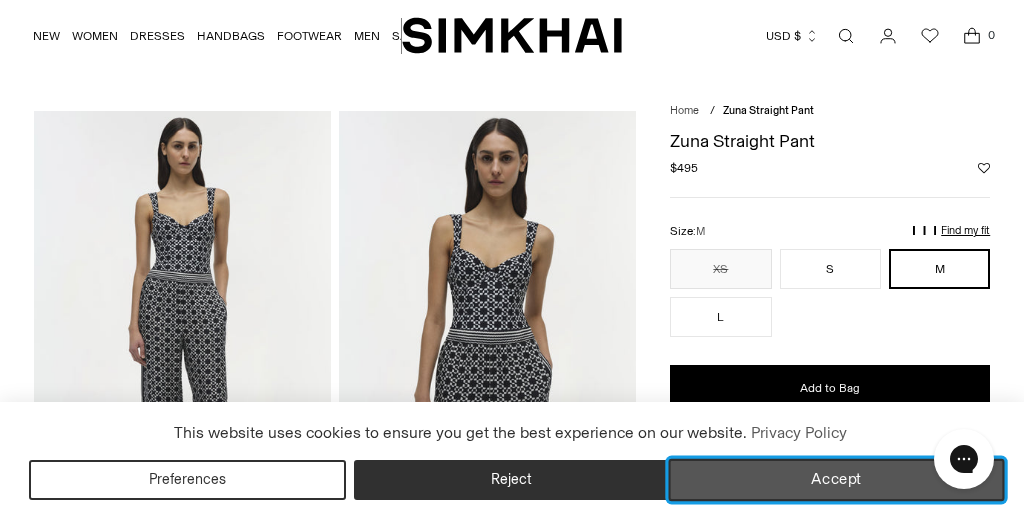 click on "Accept" at bounding box center (837, 480) 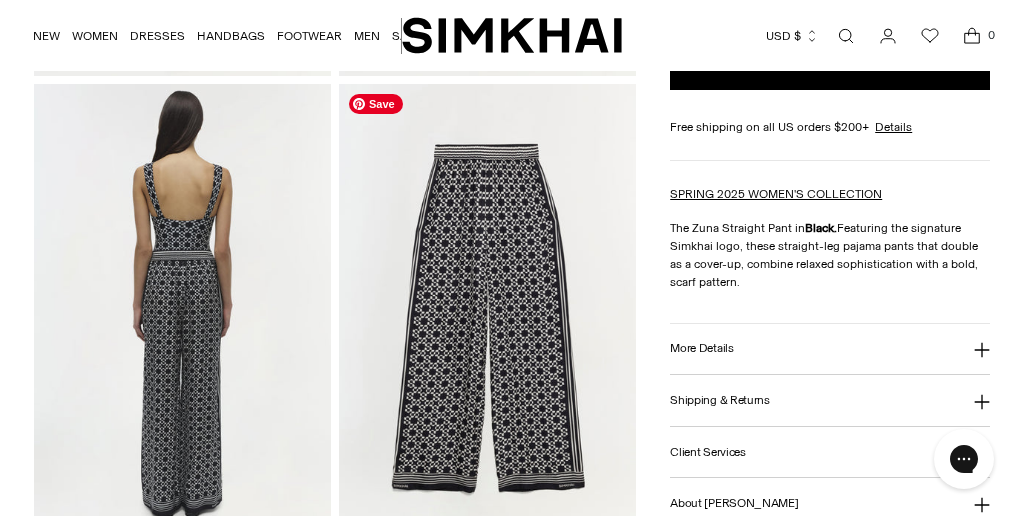 scroll, scrollTop: 926, scrollLeft: 0, axis: vertical 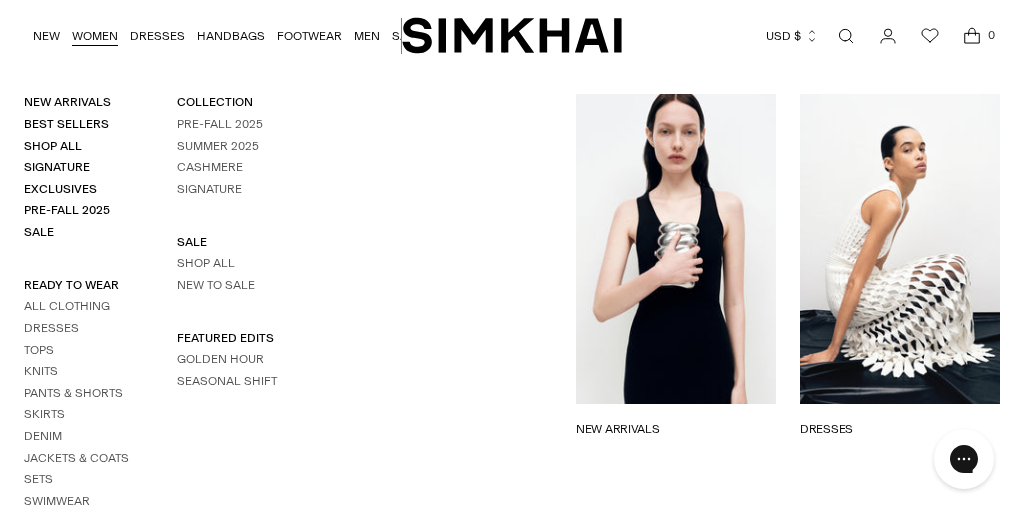 click at bounding box center (846, 36) 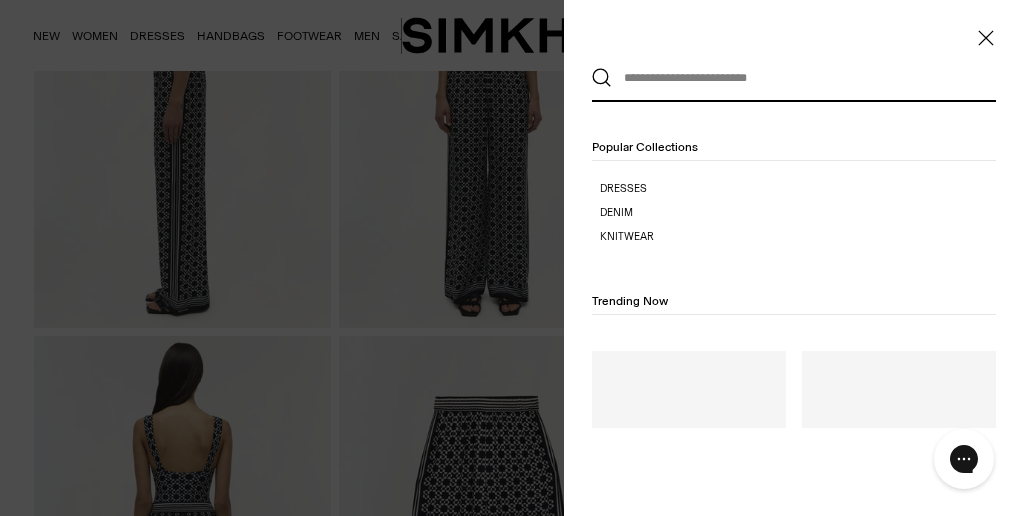 scroll, scrollTop: 0, scrollLeft: 0, axis: both 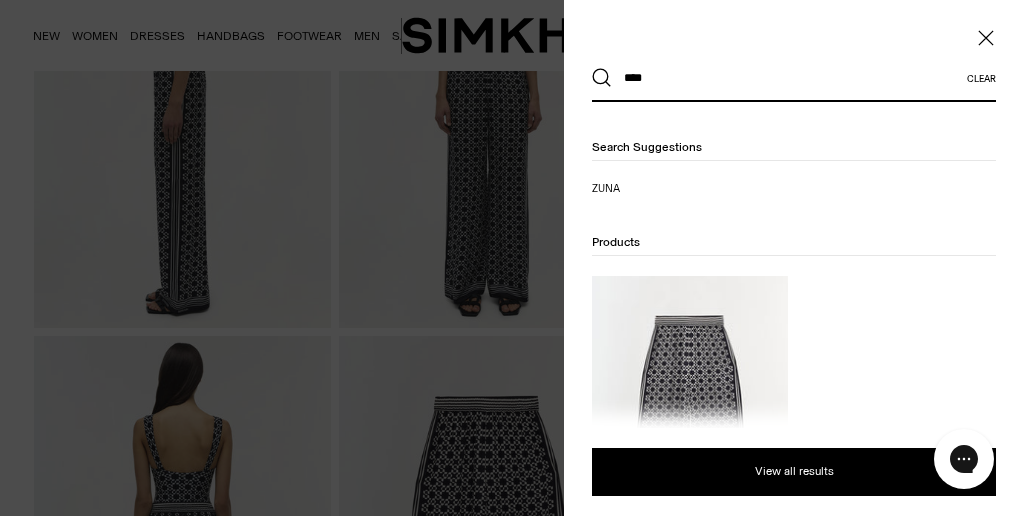 type on "****" 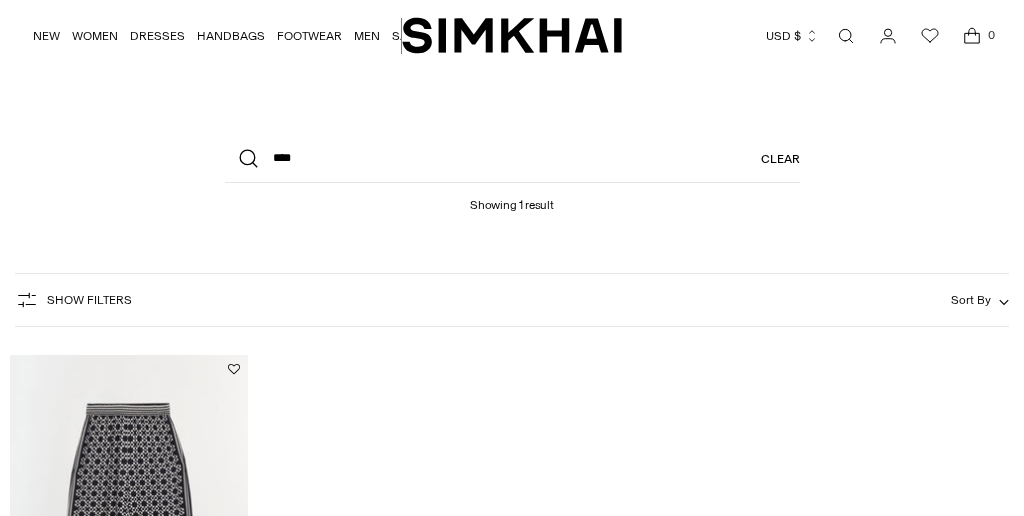 scroll, scrollTop: 0, scrollLeft: 0, axis: both 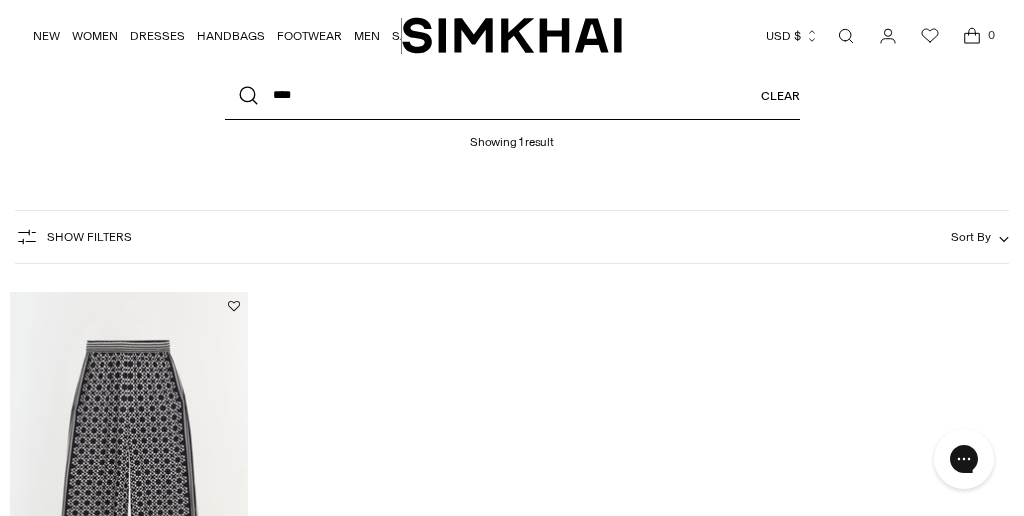 click on "****" at bounding box center [512, 96] 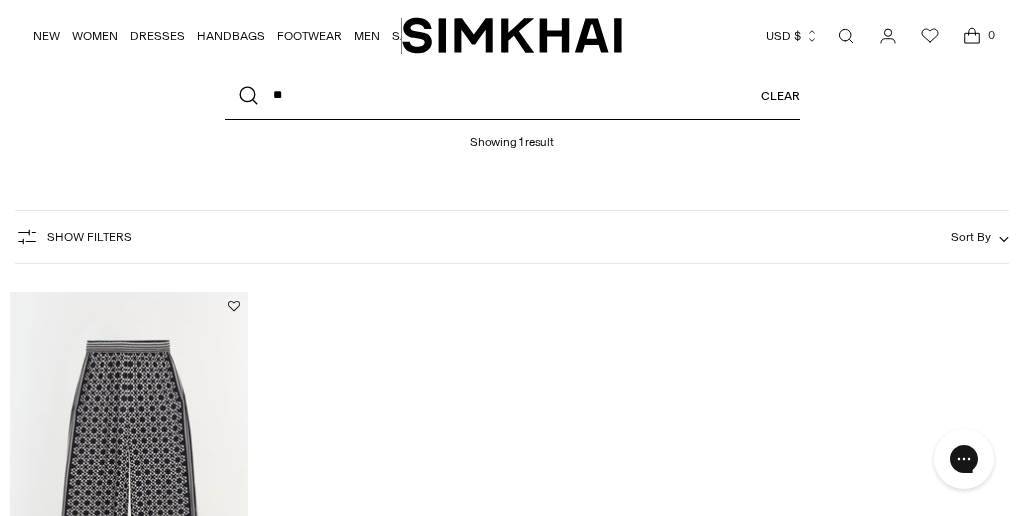 type on "*" 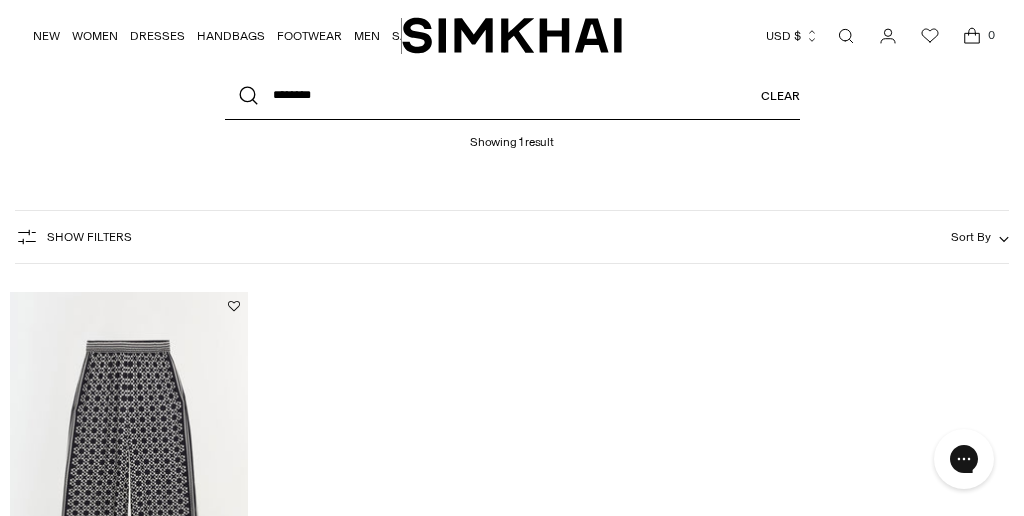 type on "********" 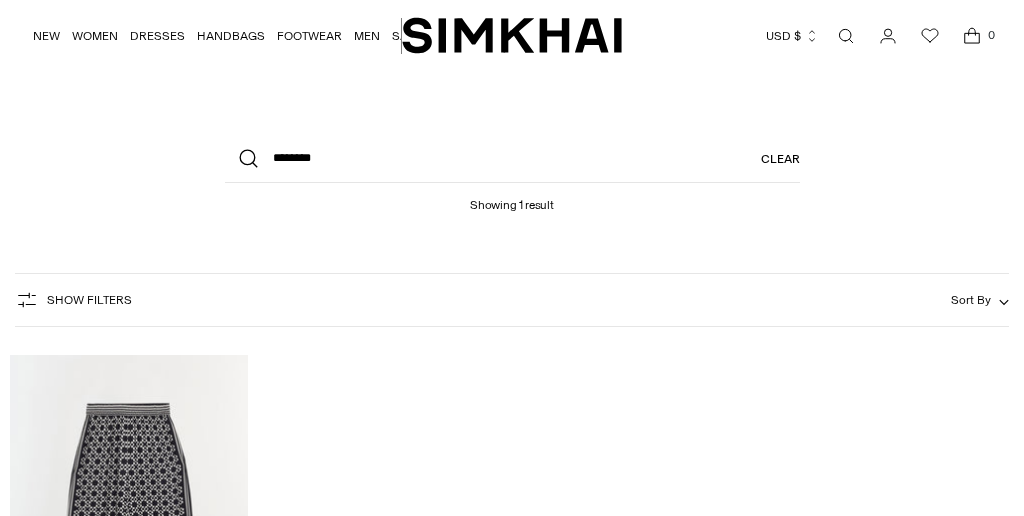 scroll, scrollTop: 0, scrollLeft: 0, axis: both 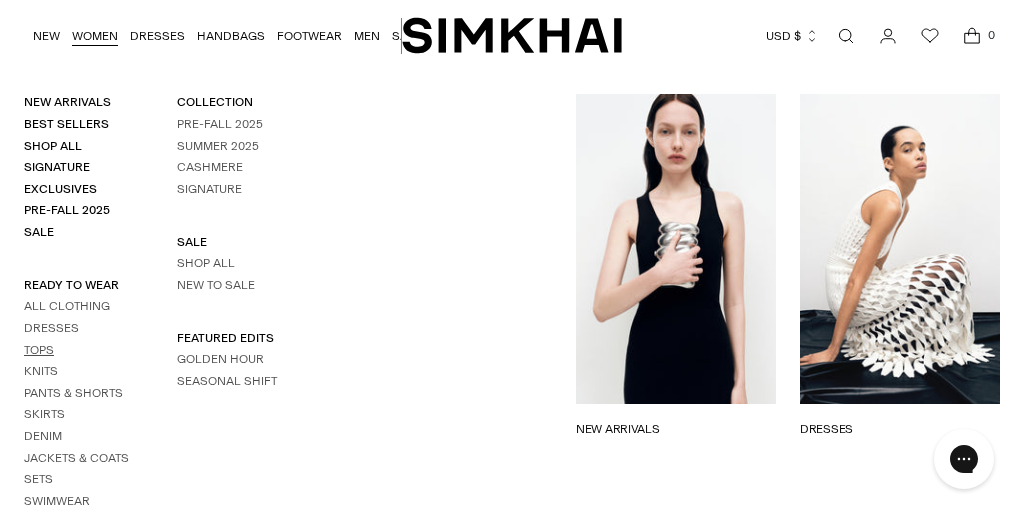 click on "Tops" at bounding box center (39, 350) 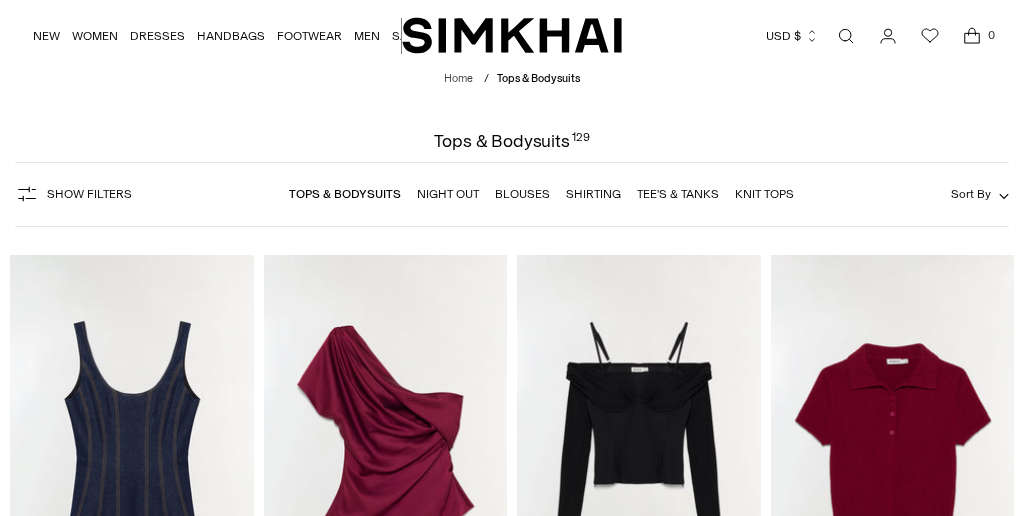 scroll, scrollTop: 0, scrollLeft: 0, axis: both 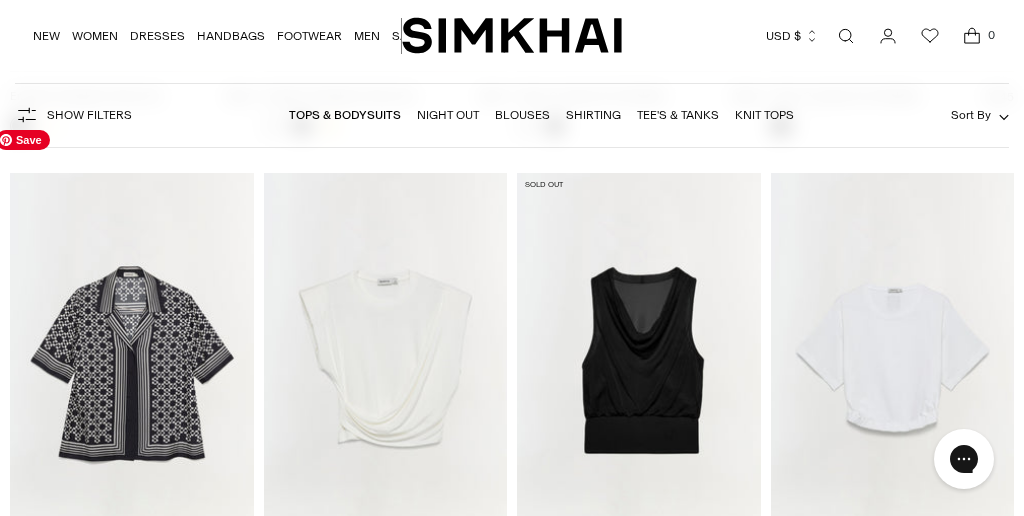 click at bounding box center (0, 0) 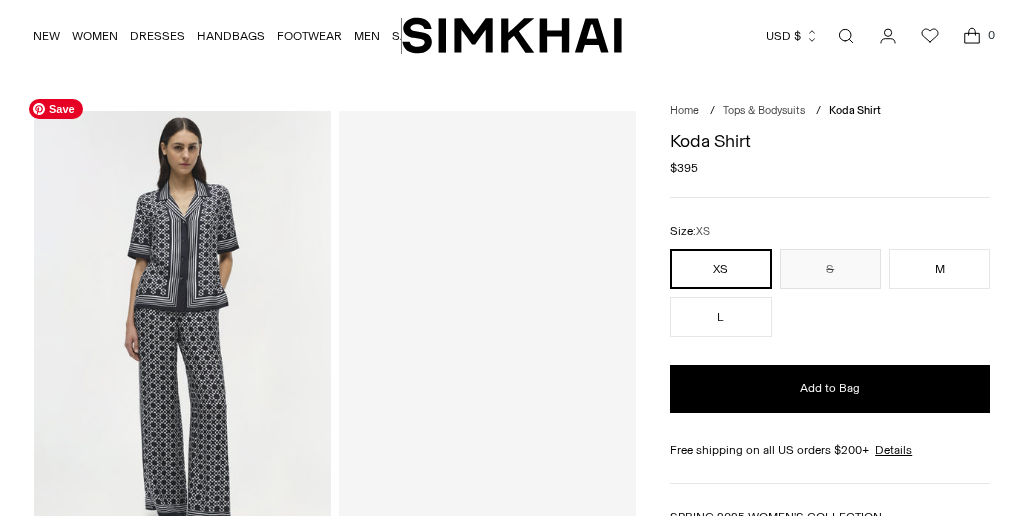 scroll, scrollTop: 0, scrollLeft: 0, axis: both 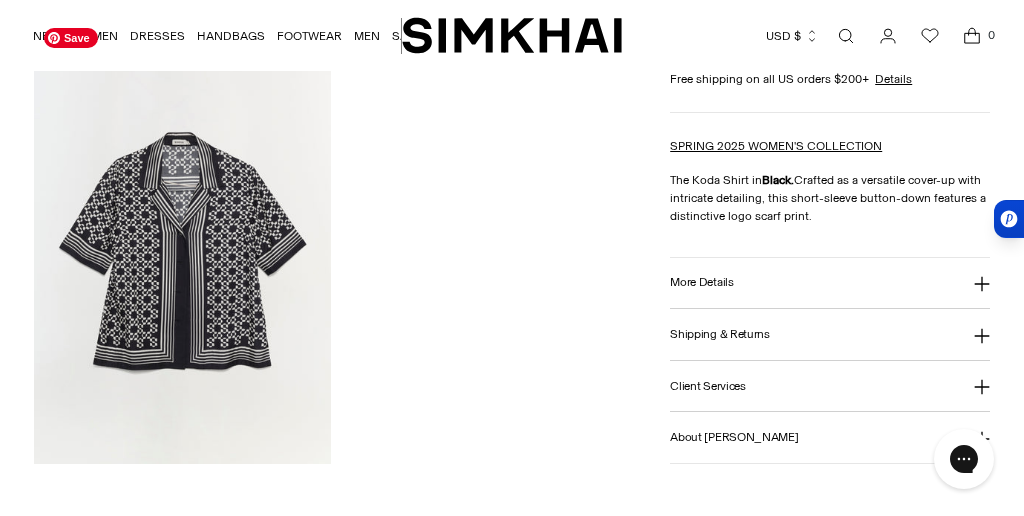 click at bounding box center (182, 241) 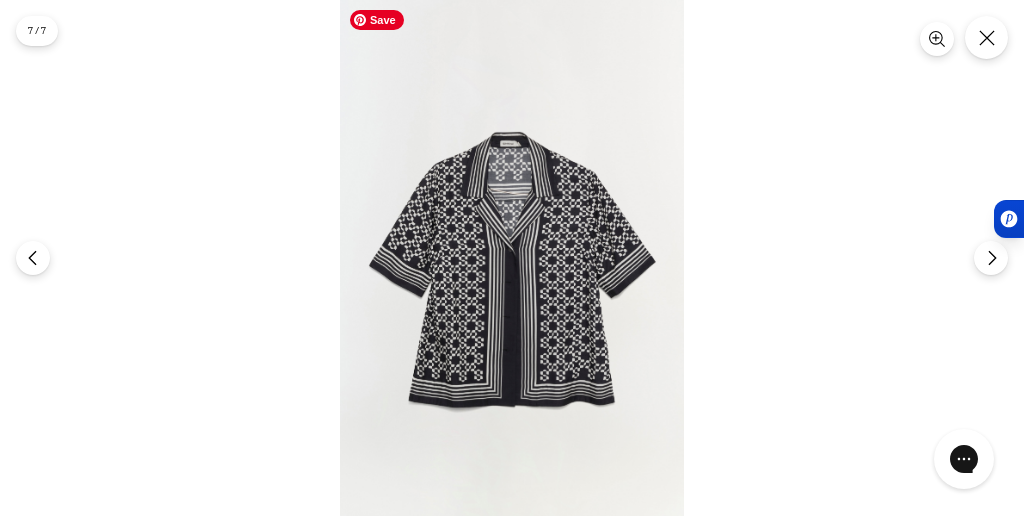 click at bounding box center (512, 258) 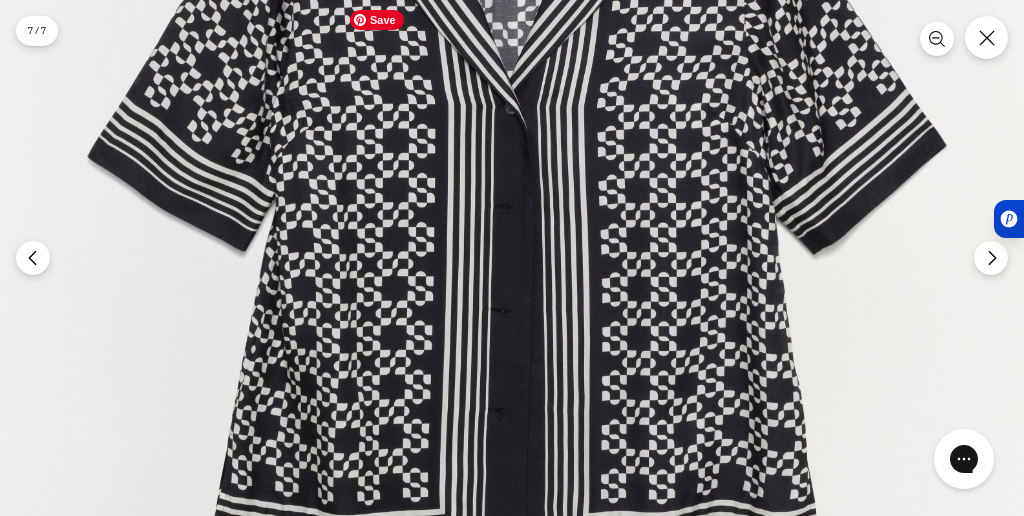 click at bounding box center [516, 134] 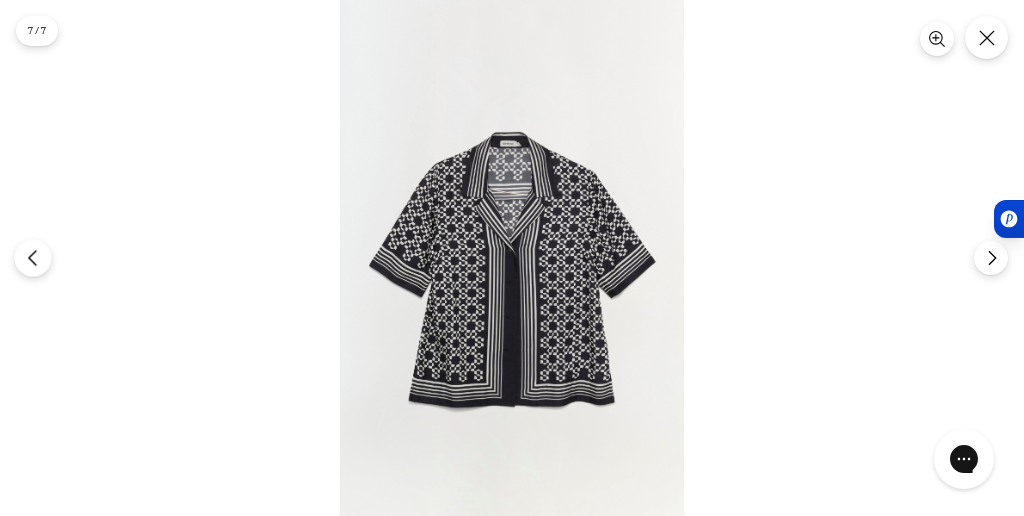 click 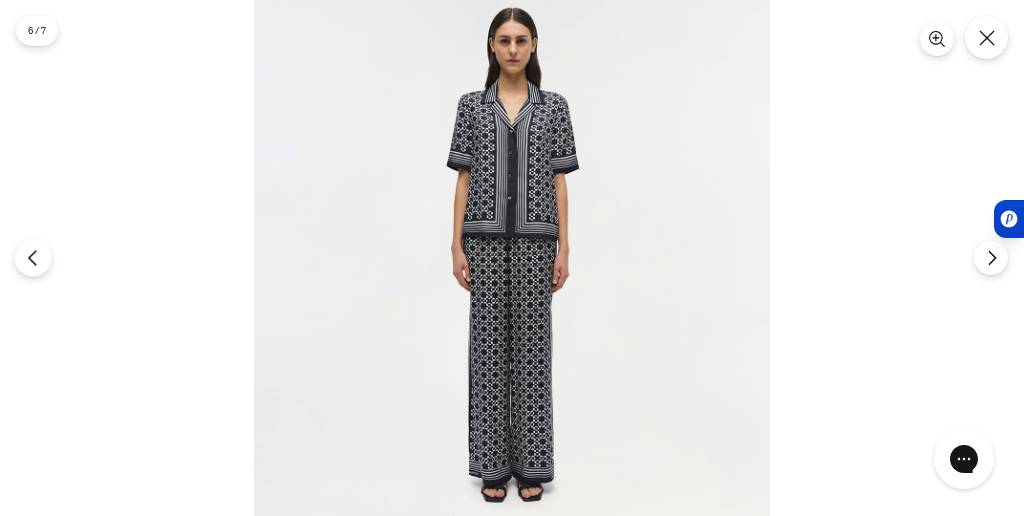 click 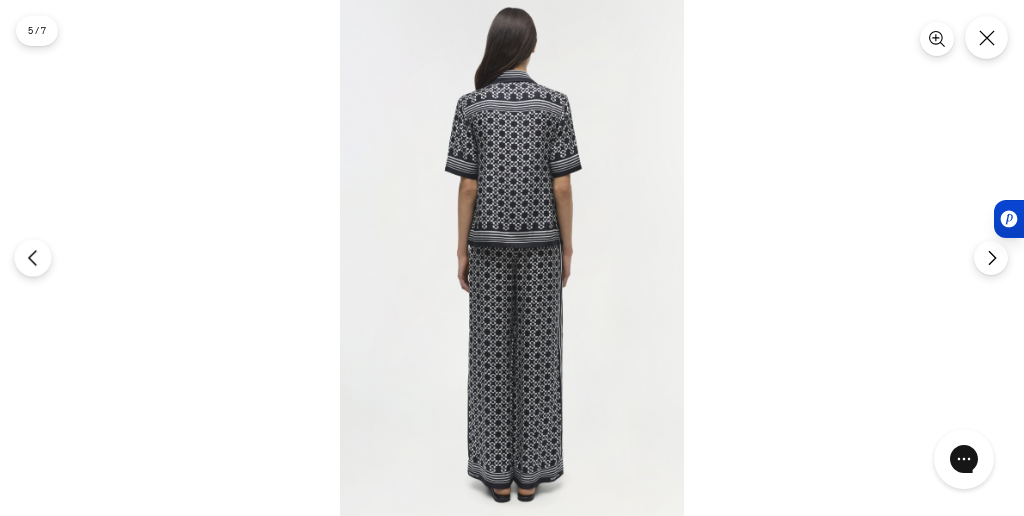 click 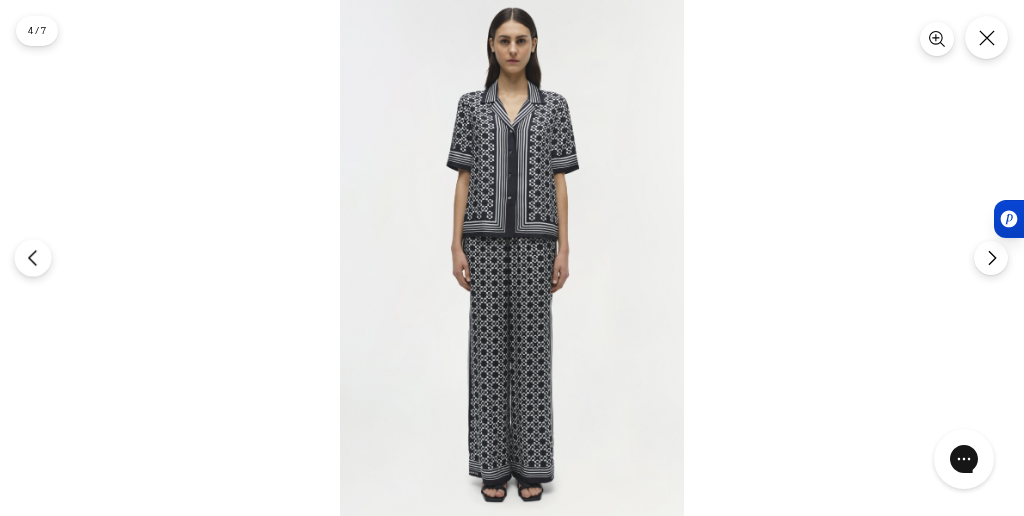 click 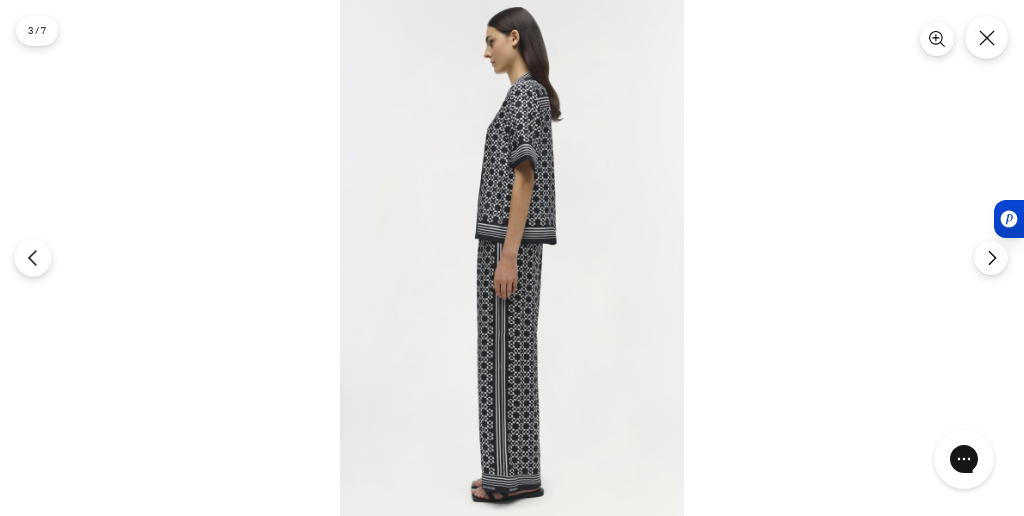 click 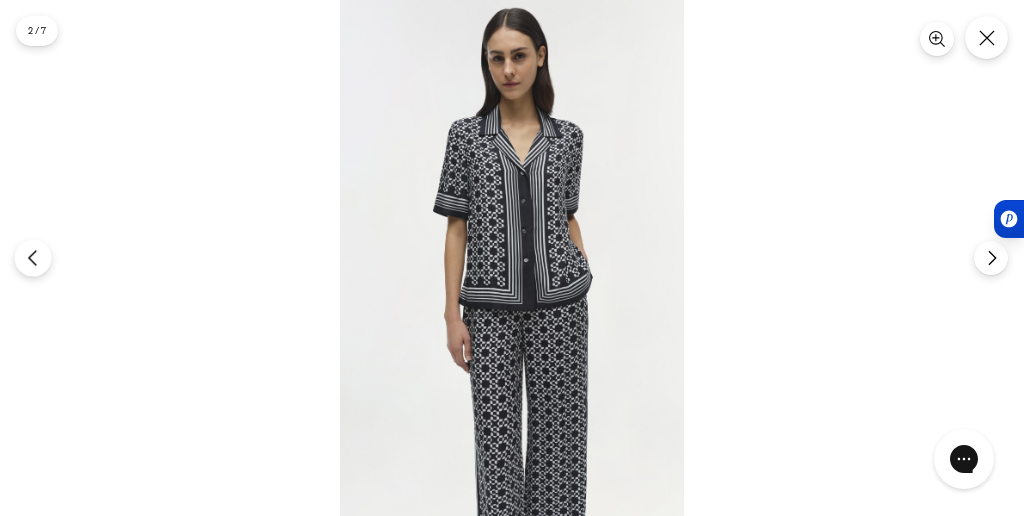 click 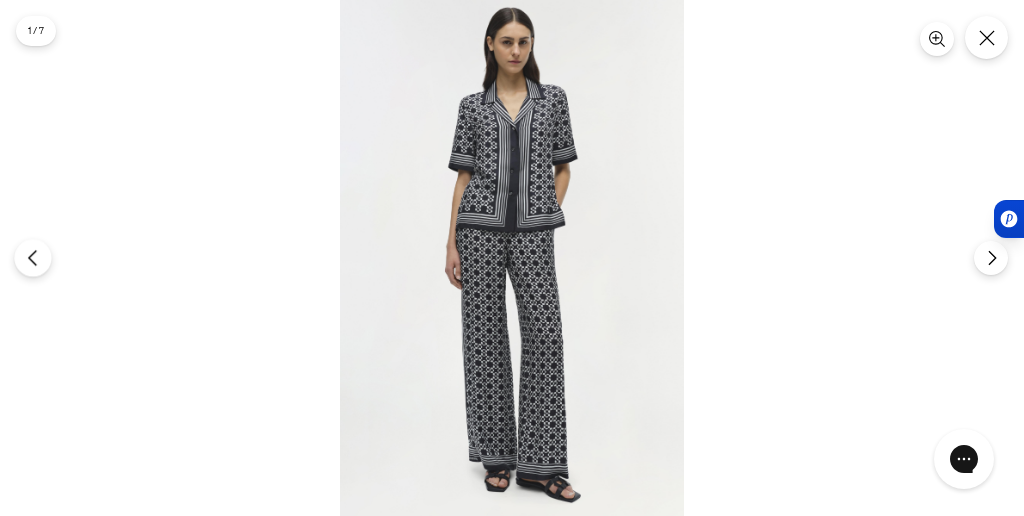 click 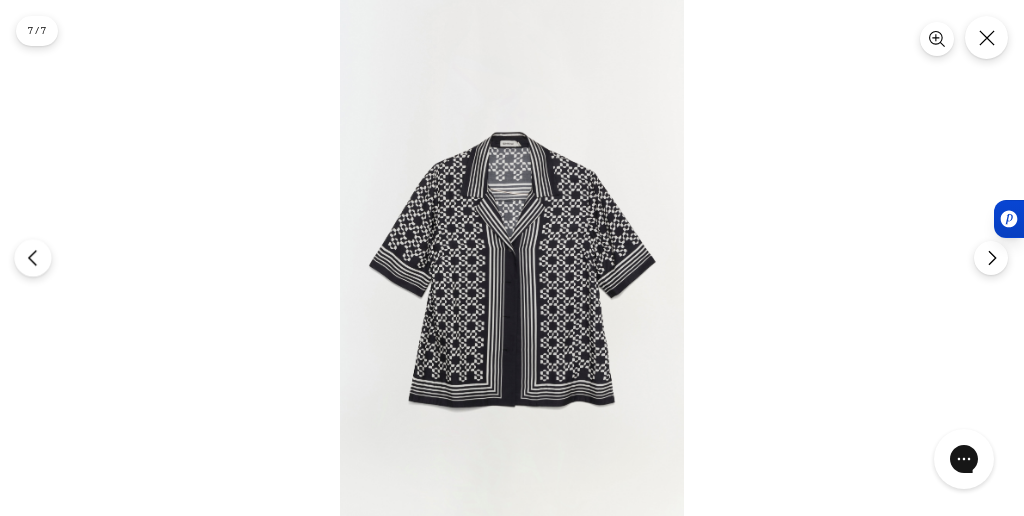 click 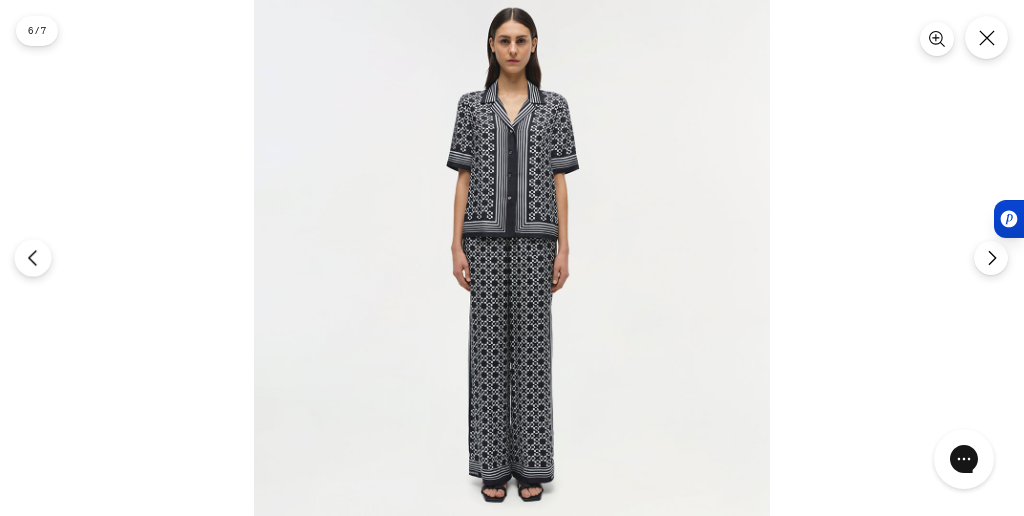 click at bounding box center [32, 257] 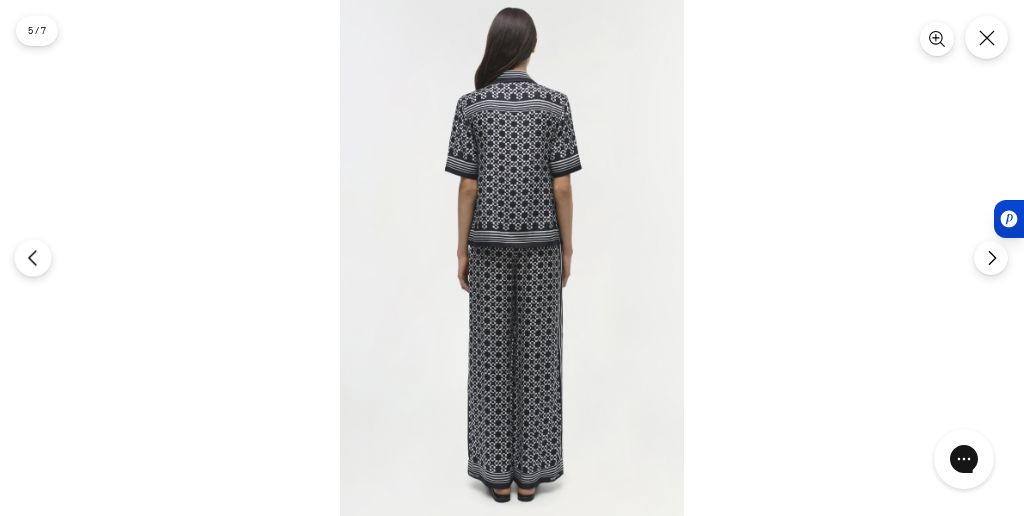click at bounding box center (32, 257) 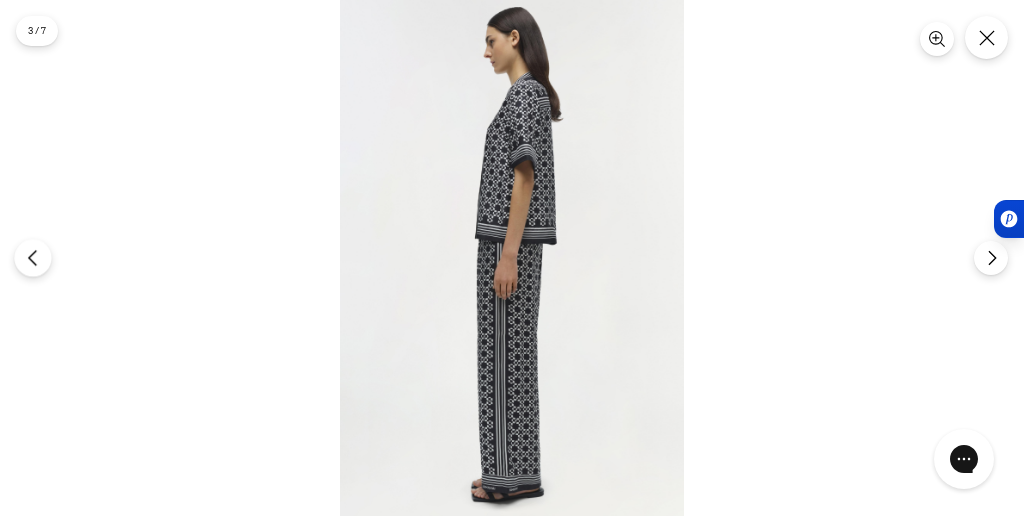 click at bounding box center [32, 257] 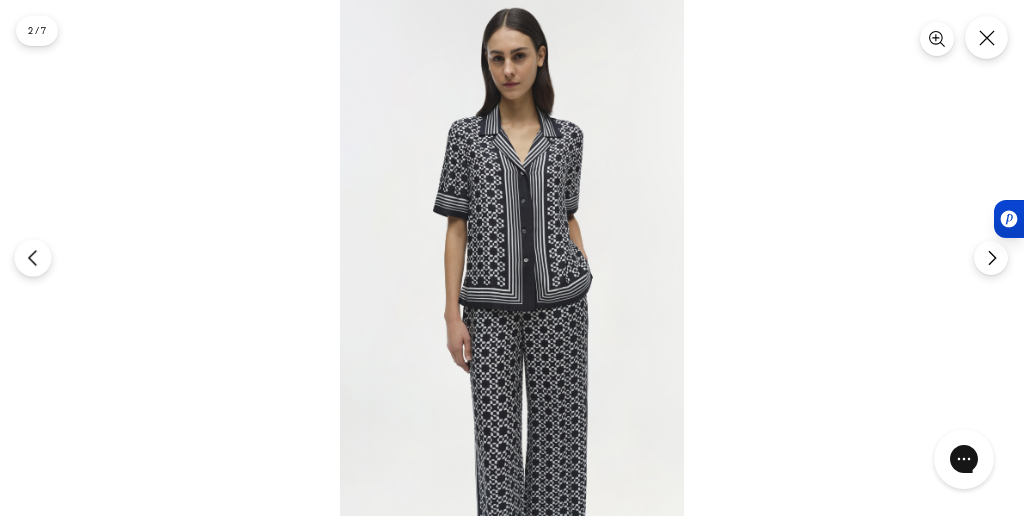 click at bounding box center [32, 257] 